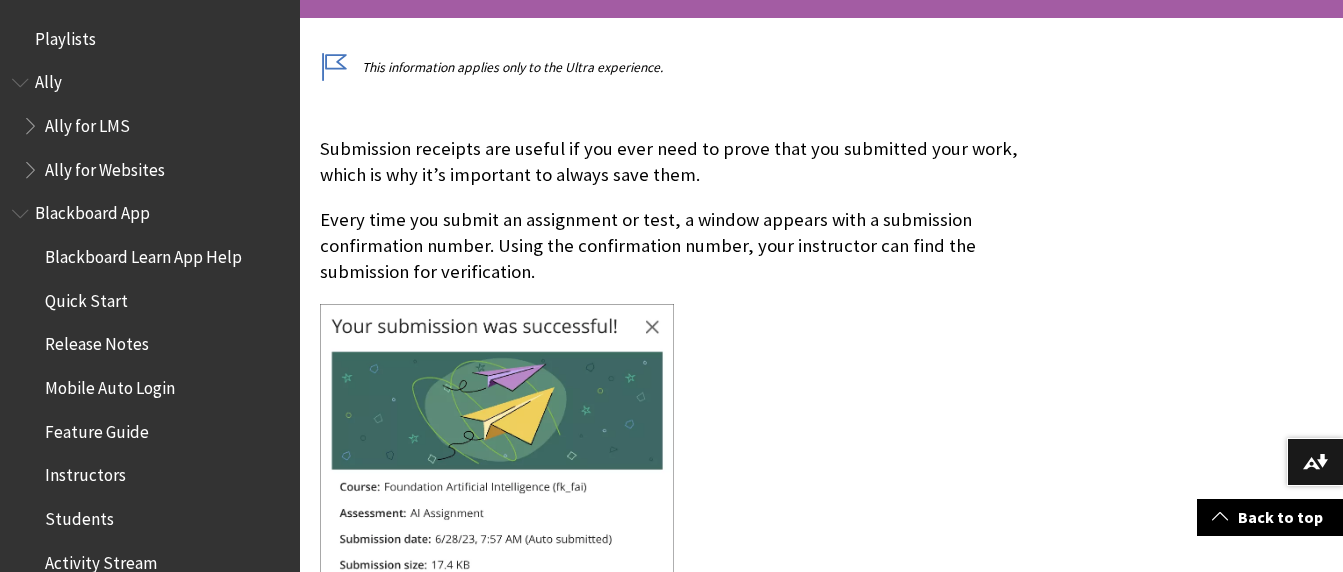 scroll, scrollTop: 598, scrollLeft: 0, axis: vertical 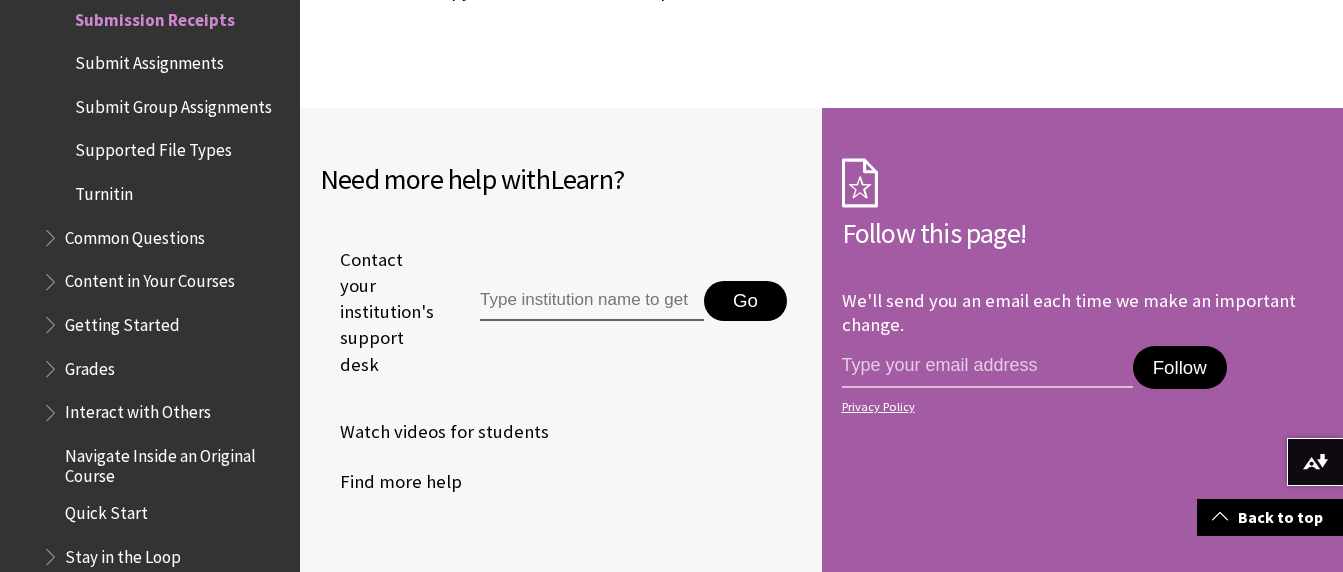 click at bounding box center [592, 301] 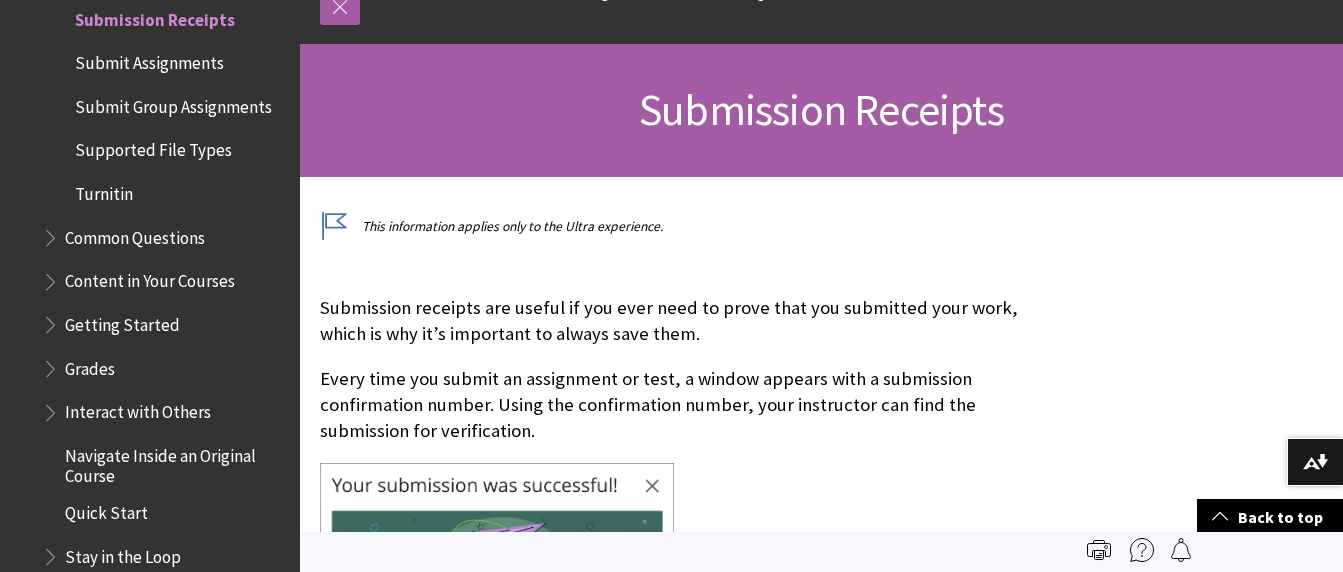 scroll, scrollTop: 171, scrollLeft: 0, axis: vertical 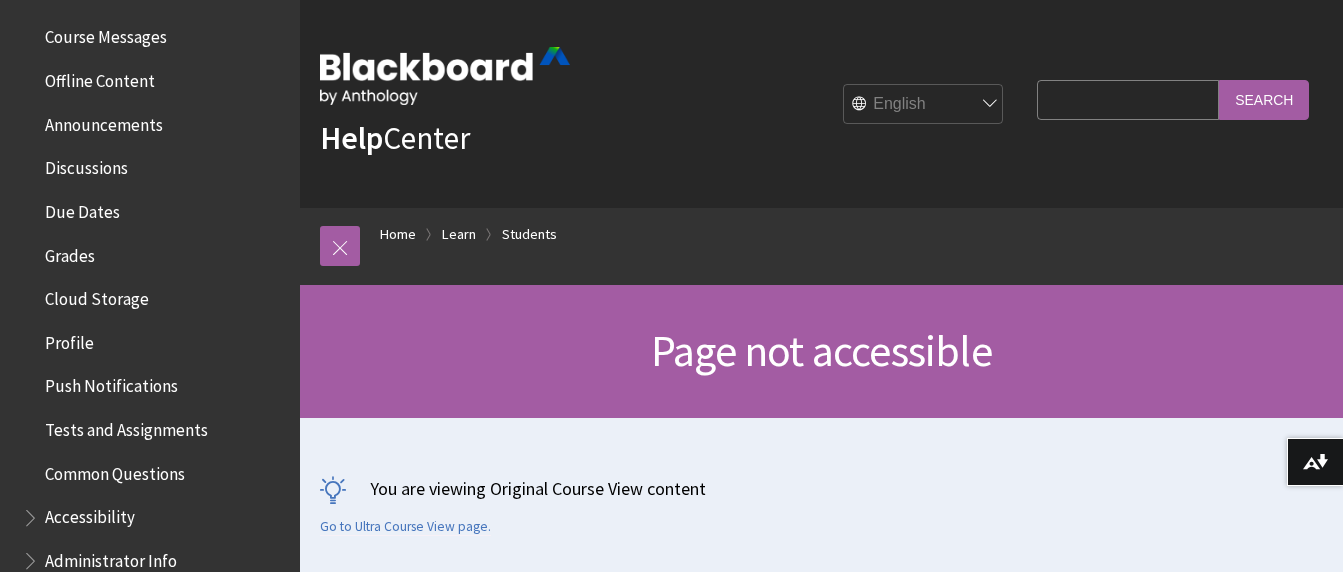 click on "Tests and Assignments" at bounding box center (126, 426) 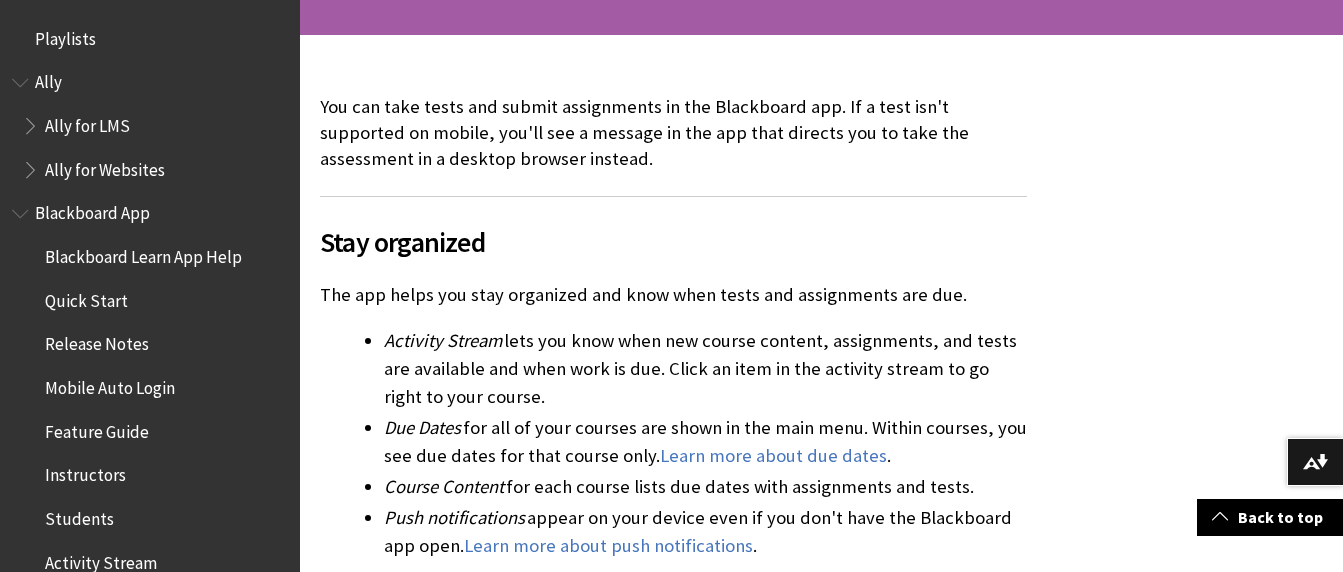 scroll, scrollTop: 500, scrollLeft: 0, axis: vertical 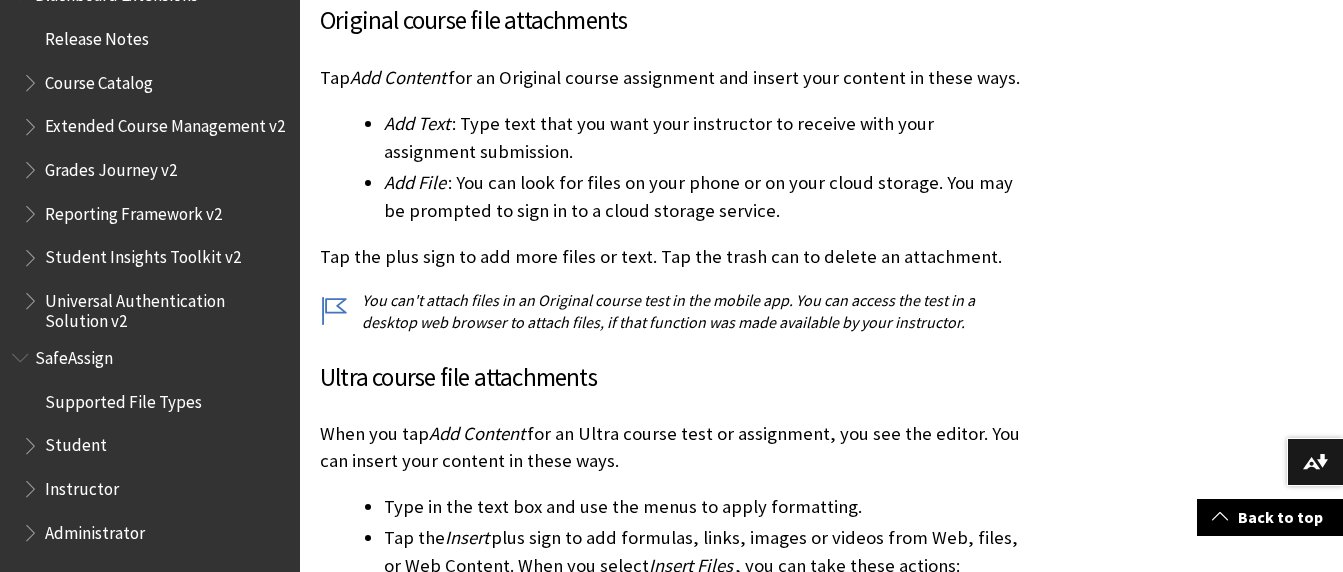 click on "Administrator" at bounding box center (95, 529) 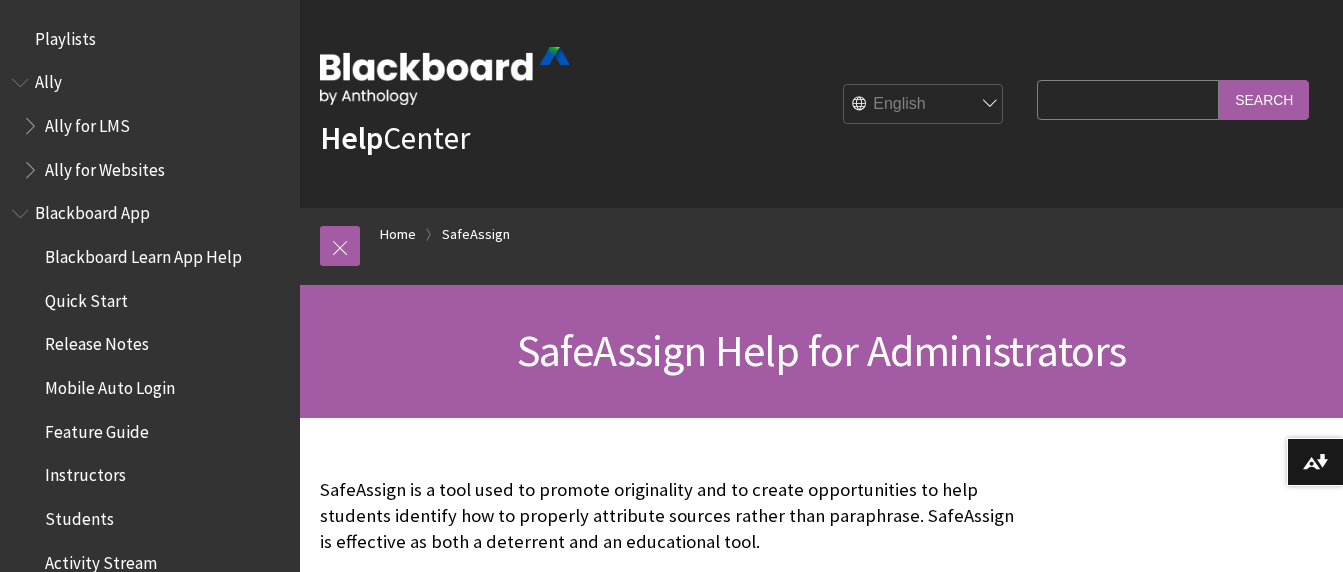 scroll, scrollTop: 400, scrollLeft: 0, axis: vertical 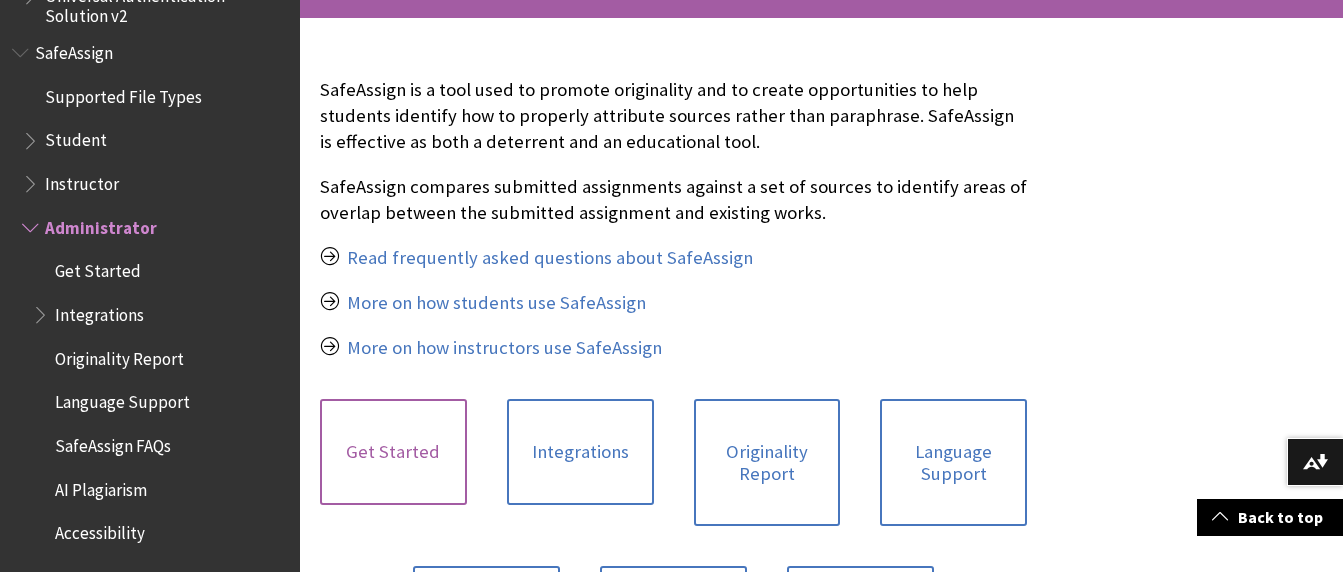 click on "Get Started" at bounding box center (393, 452) 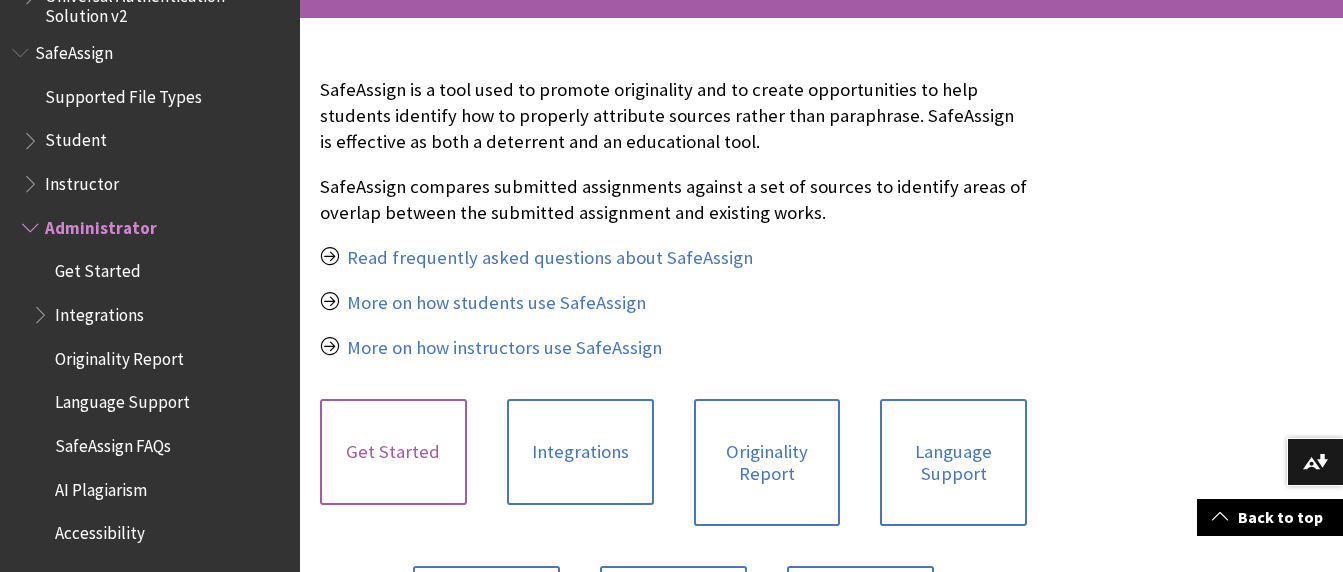 scroll, scrollTop: 482, scrollLeft: 0, axis: vertical 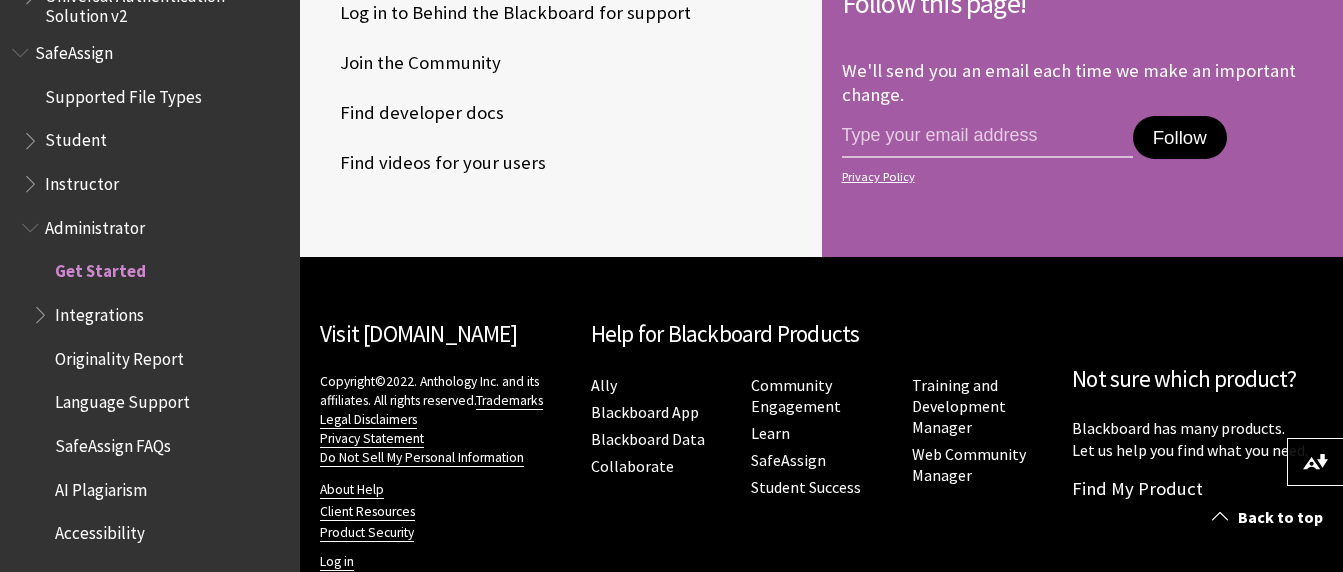 click on "Accessibility" at bounding box center (100, 530) 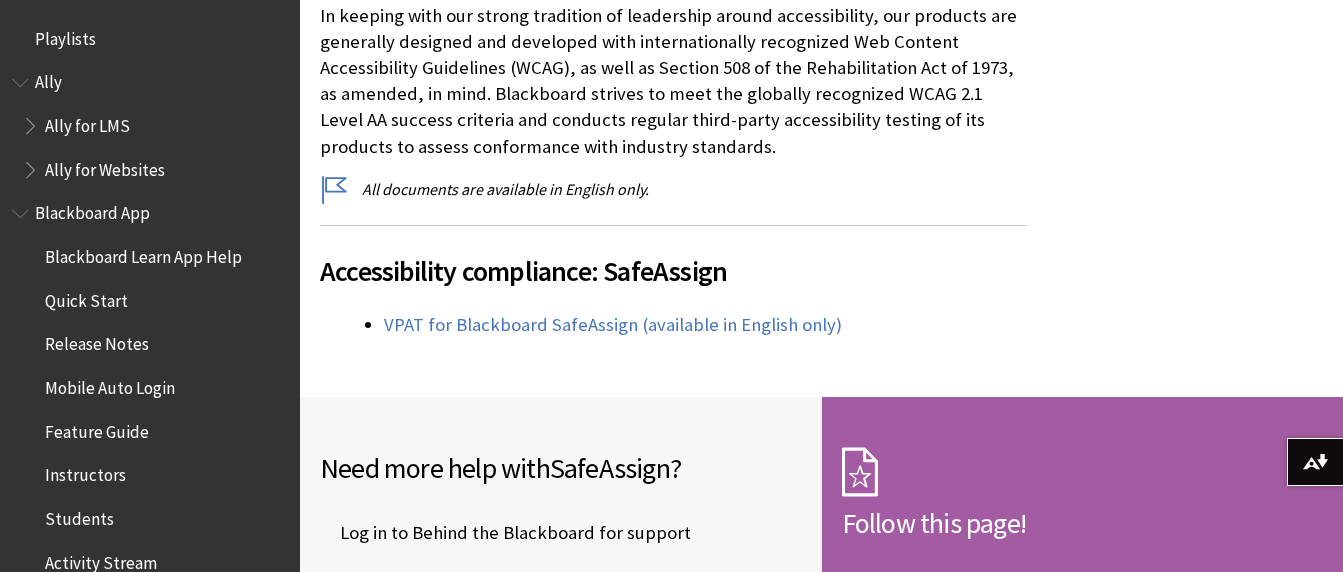 scroll, scrollTop: 500, scrollLeft: 0, axis: vertical 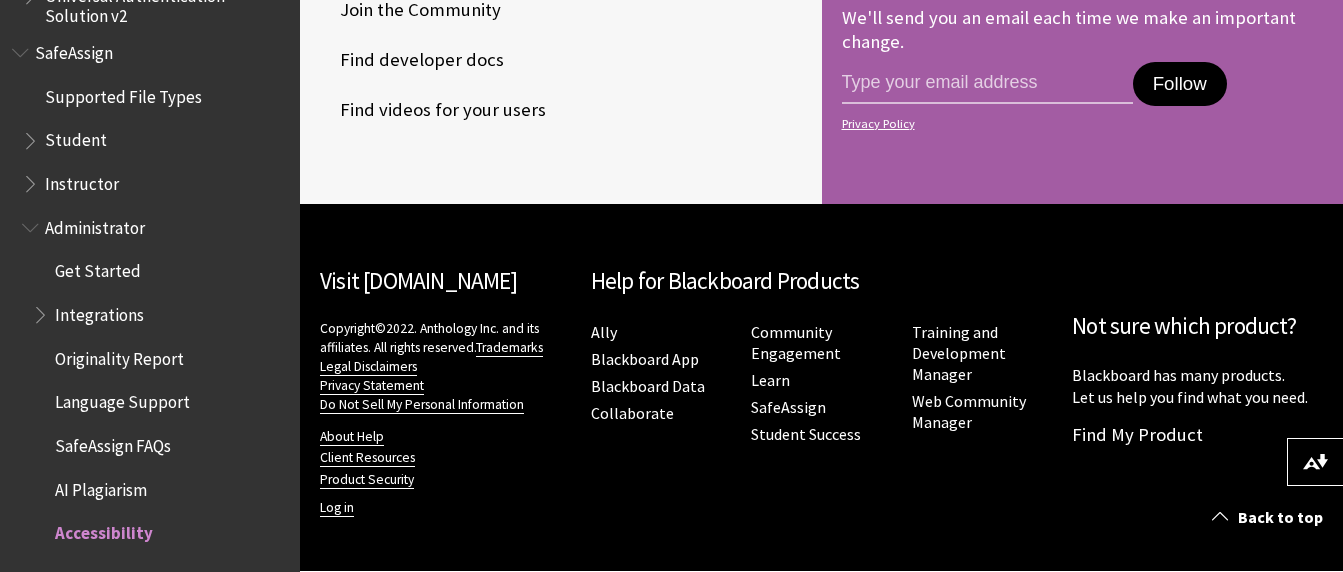 click on "AI Plagiarism" at bounding box center (101, 486) 